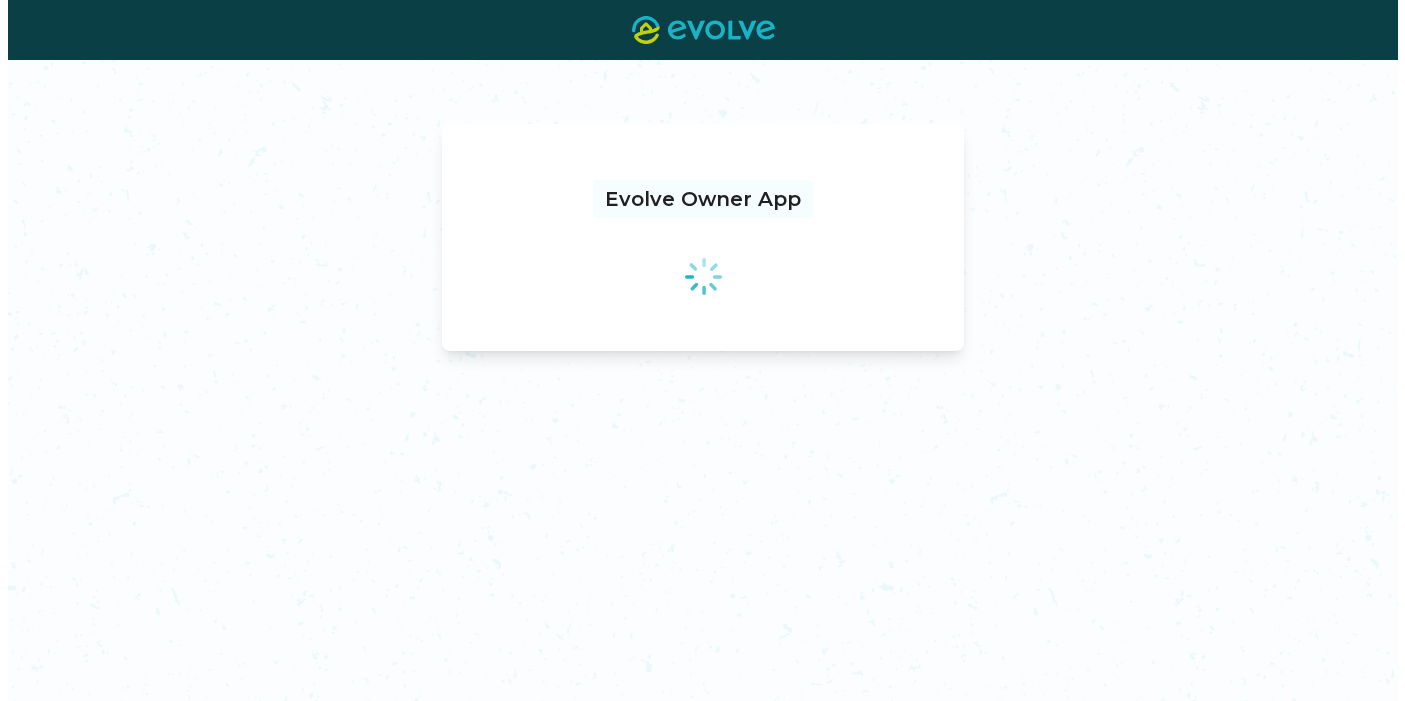 scroll, scrollTop: 0, scrollLeft: 0, axis: both 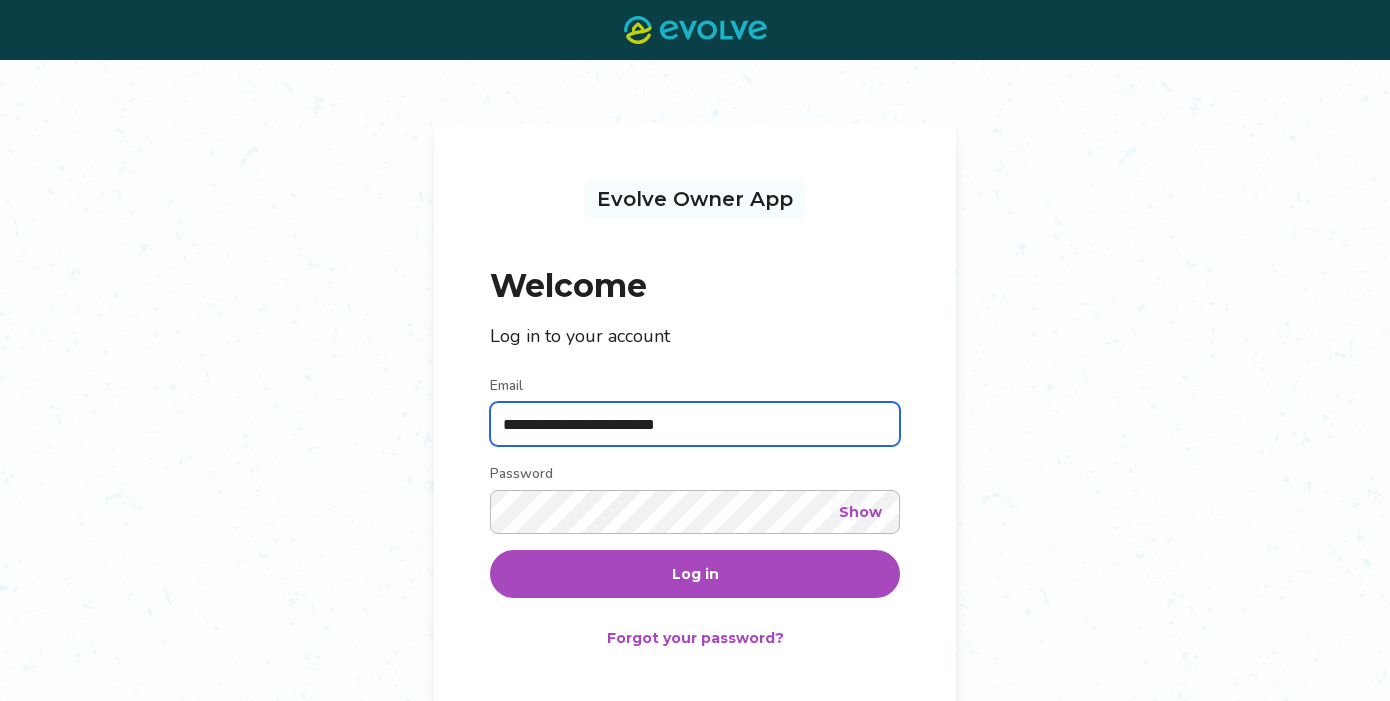 type on "**********" 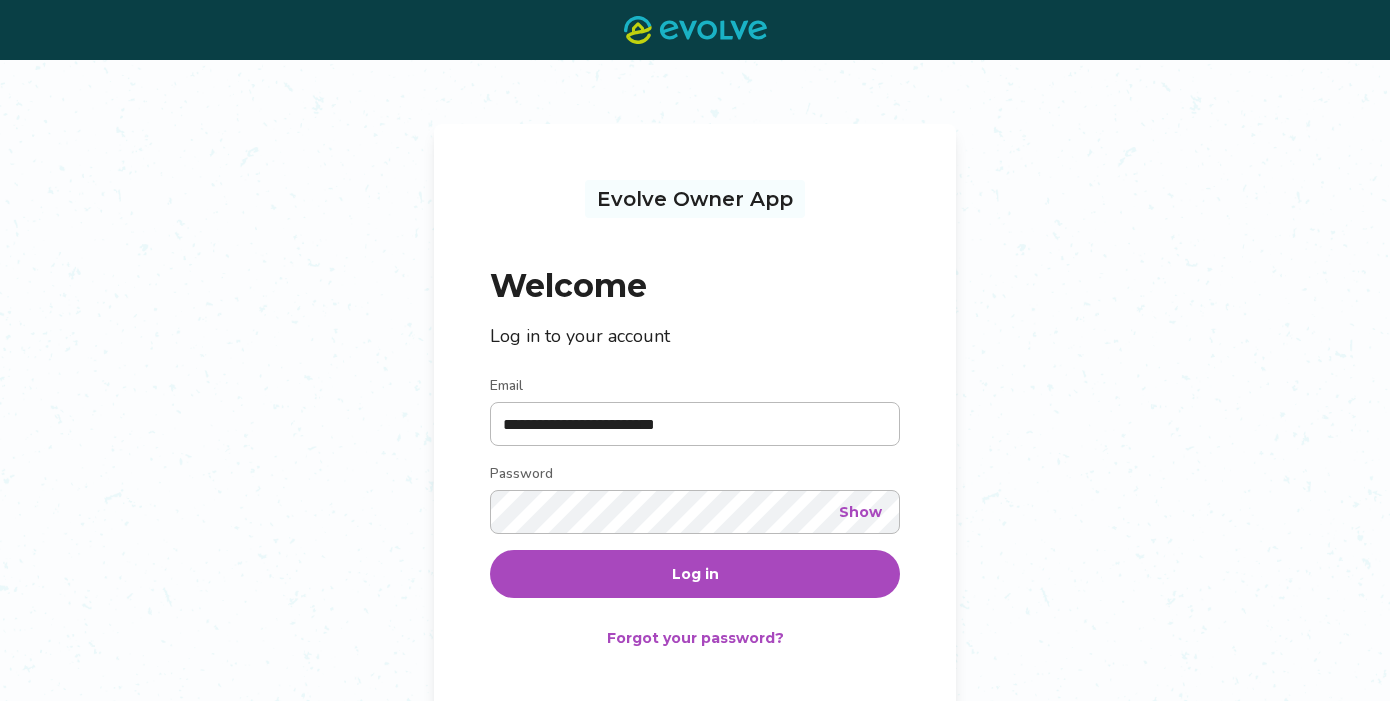 drag, startPoint x: 867, startPoint y: 515, endPoint x: 913, endPoint y: 539, distance: 51.884487 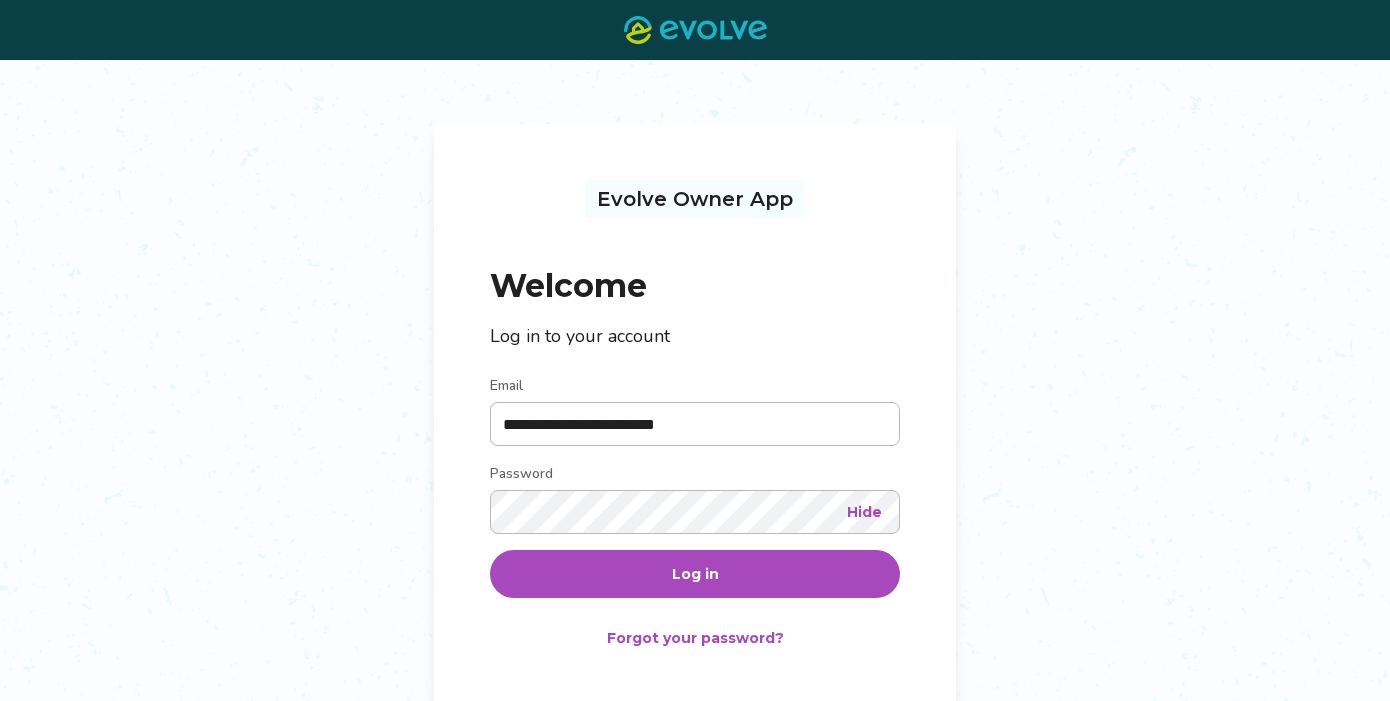 click on "Log in" at bounding box center (695, 574) 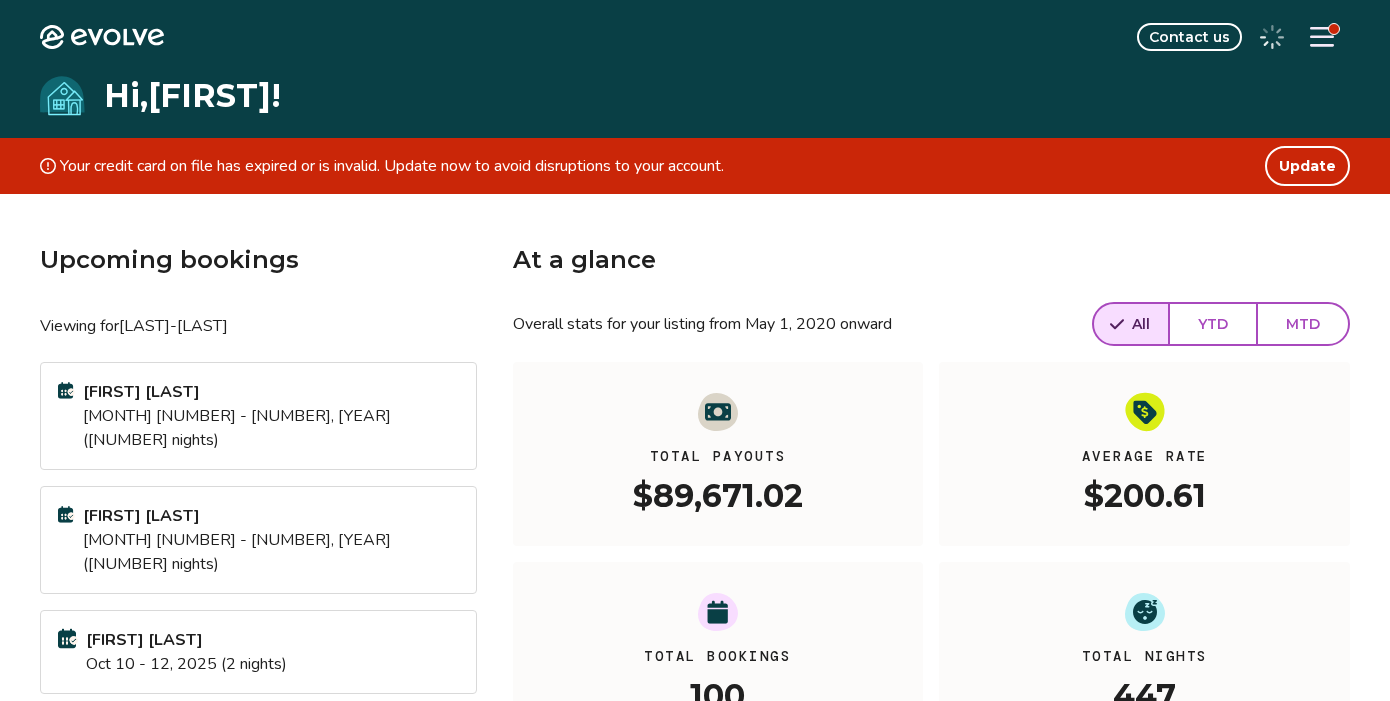 click 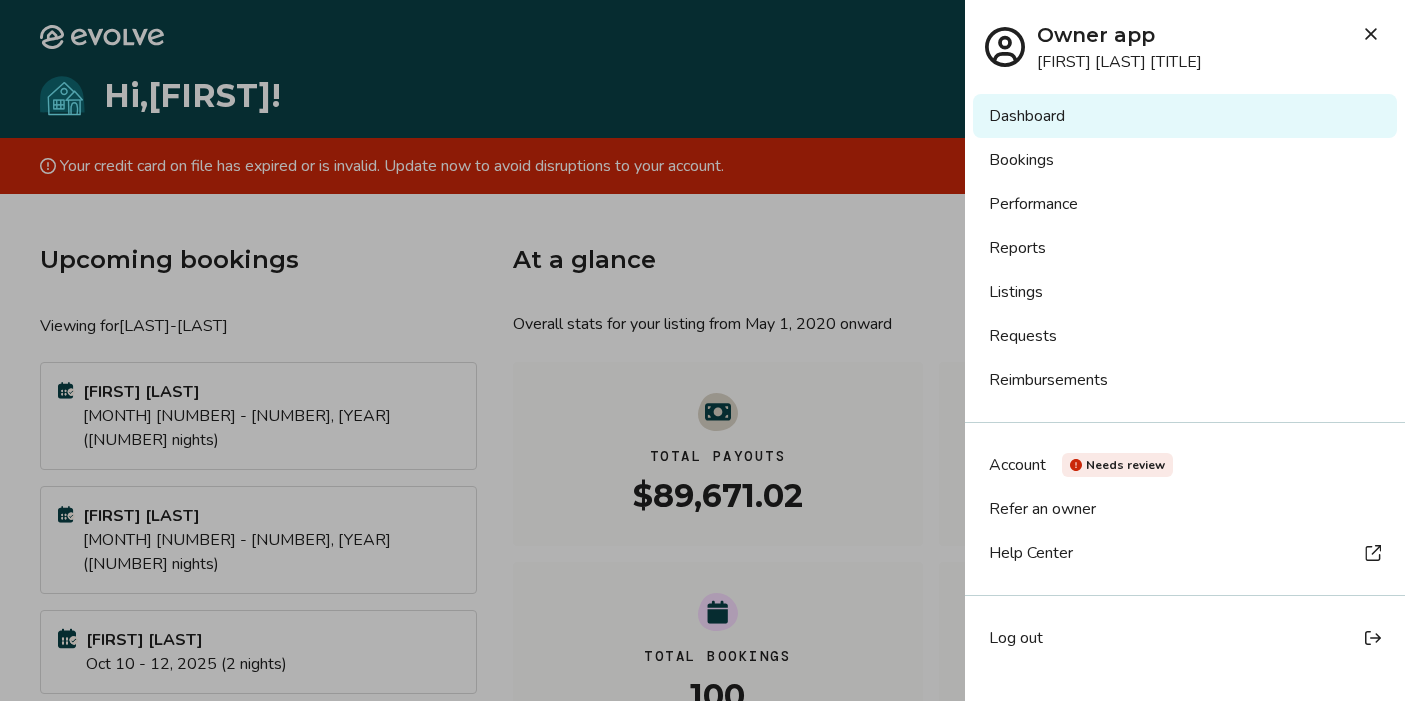 click on "Reports" at bounding box center (1185, 248) 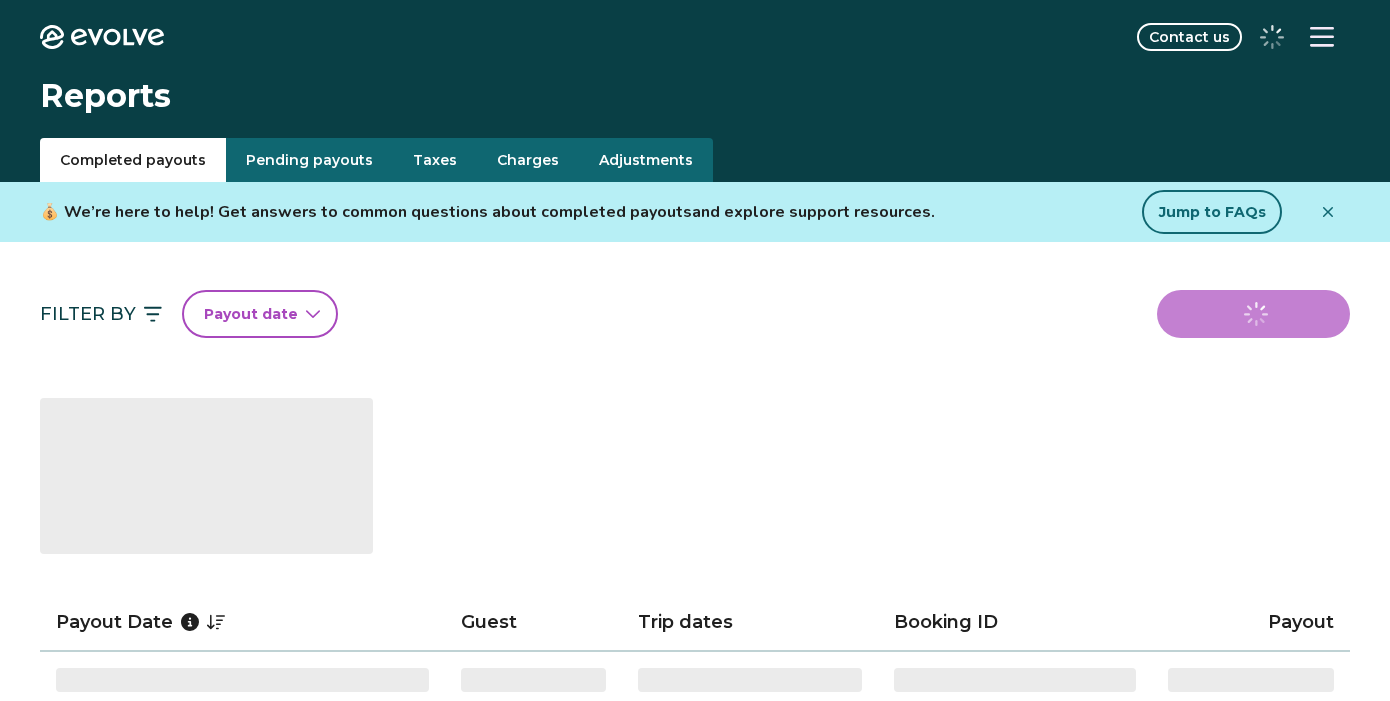 scroll, scrollTop: 0, scrollLeft: 0, axis: both 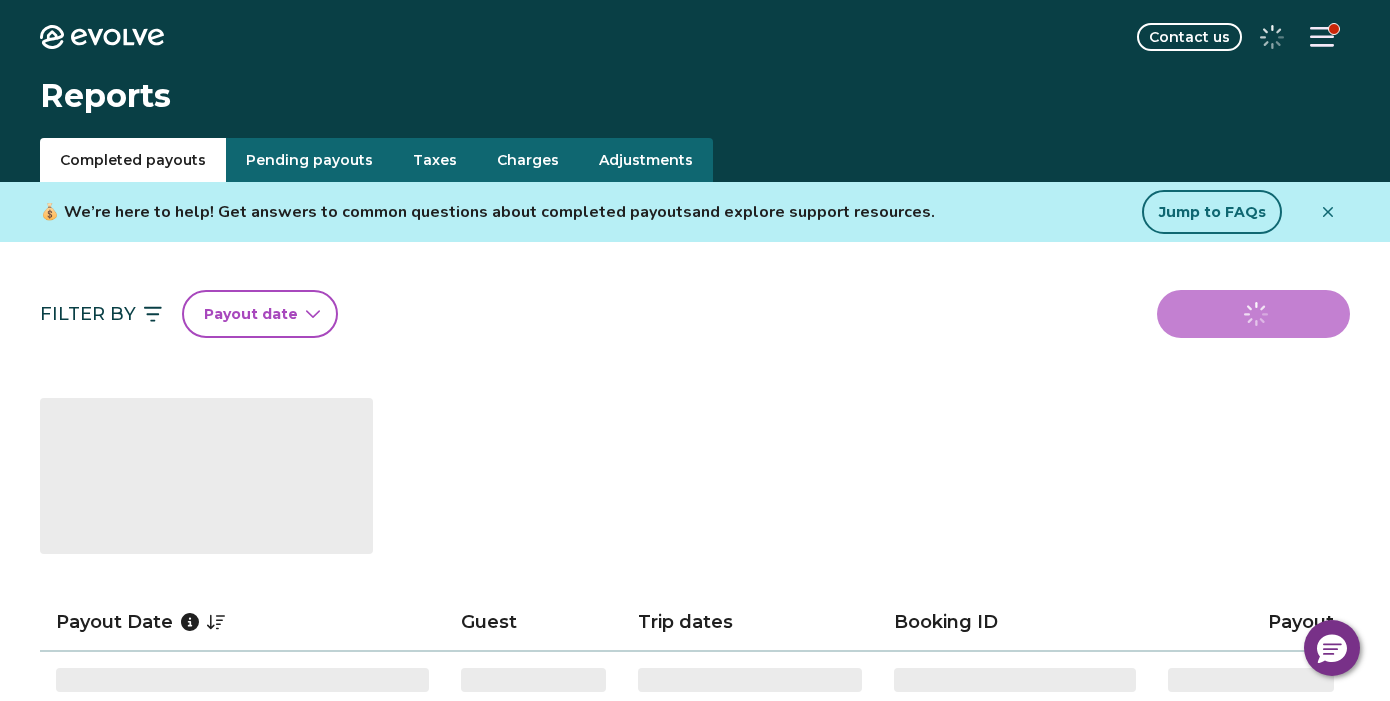click on "Taxes" at bounding box center [435, 160] 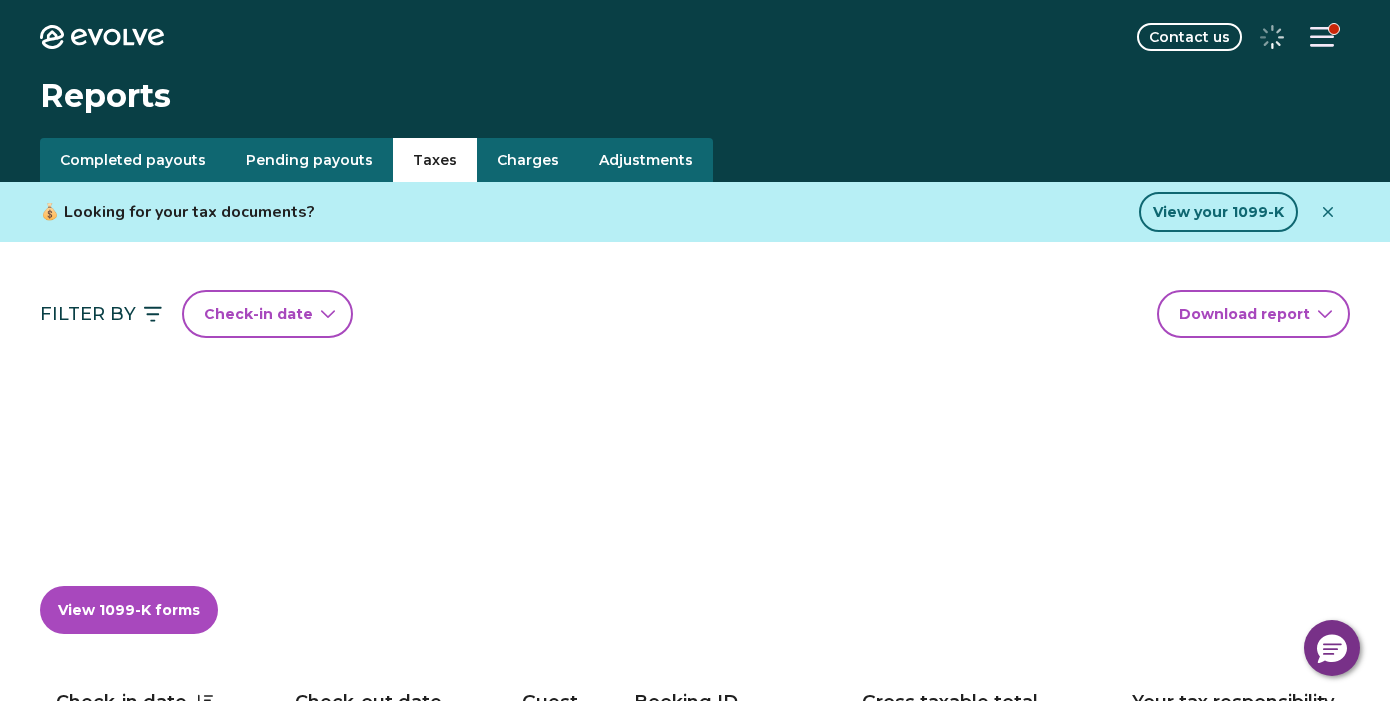 click on "Check-in date" at bounding box center (267, 314) 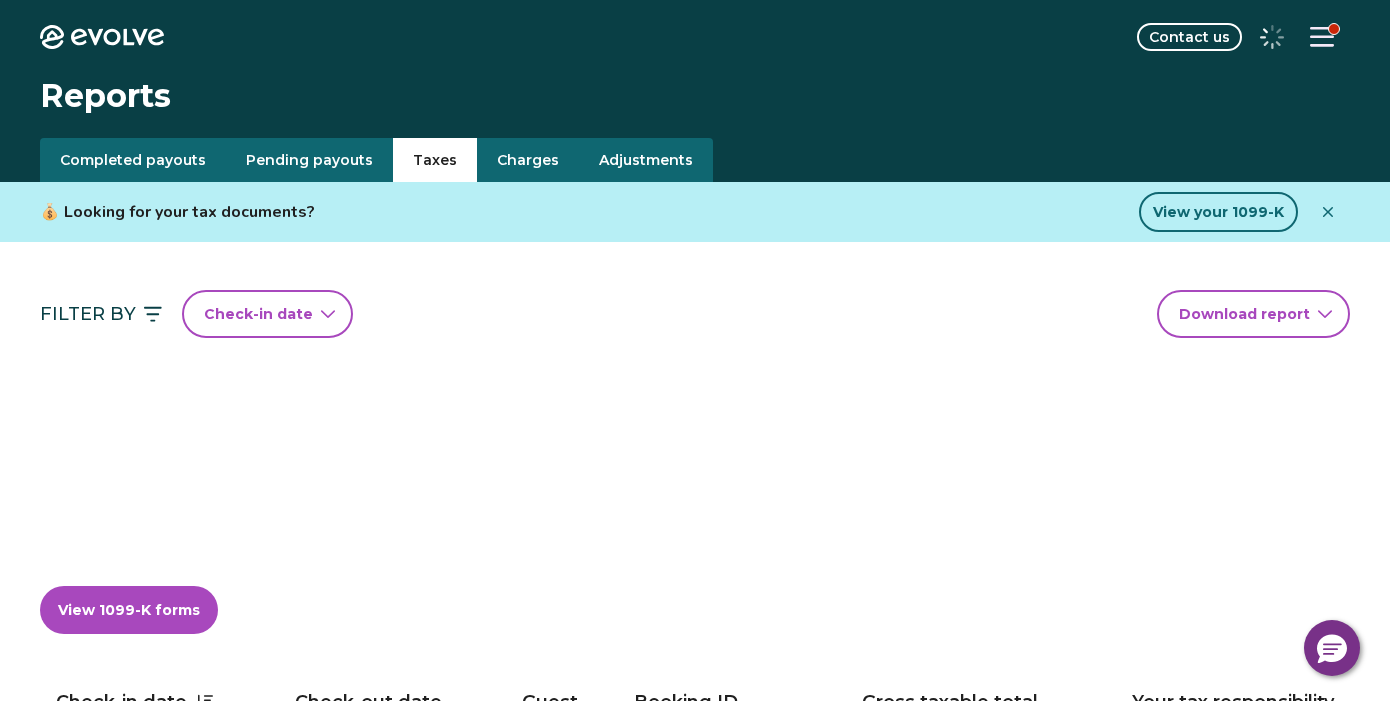 select on "*" 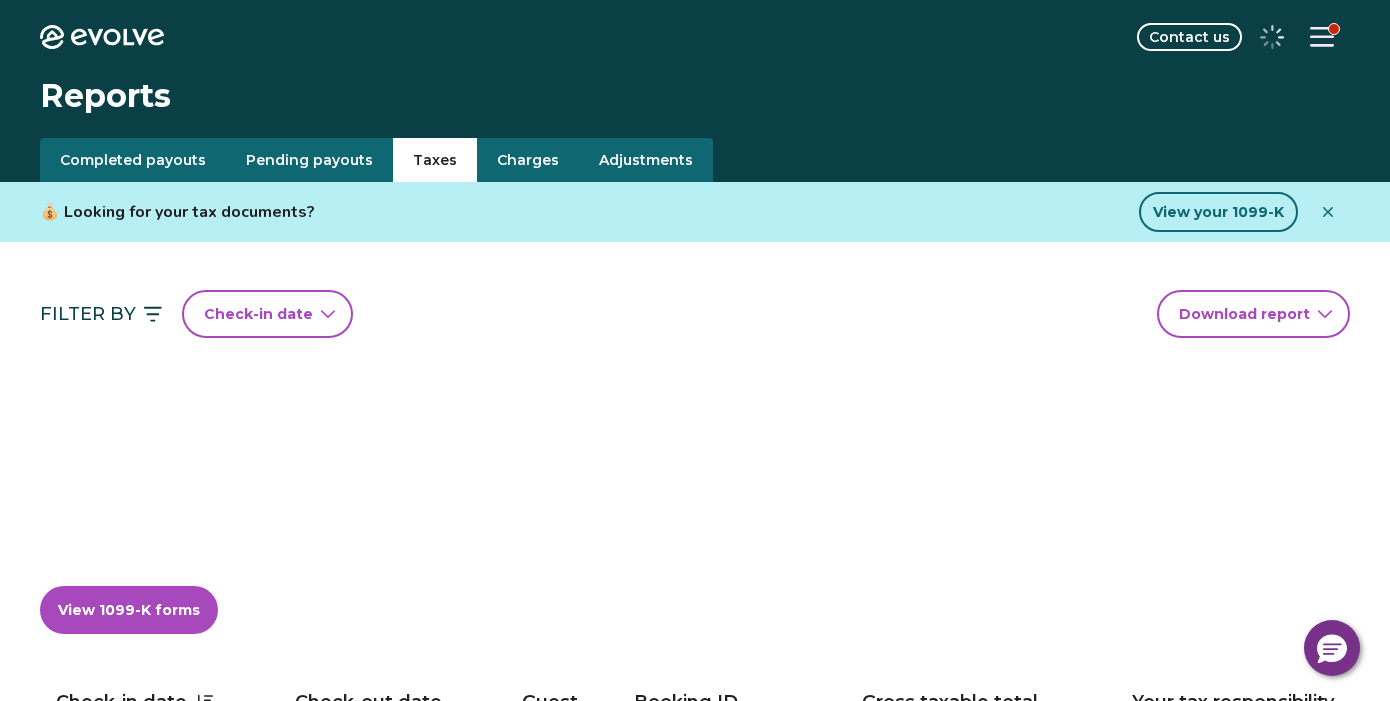 select on "****" 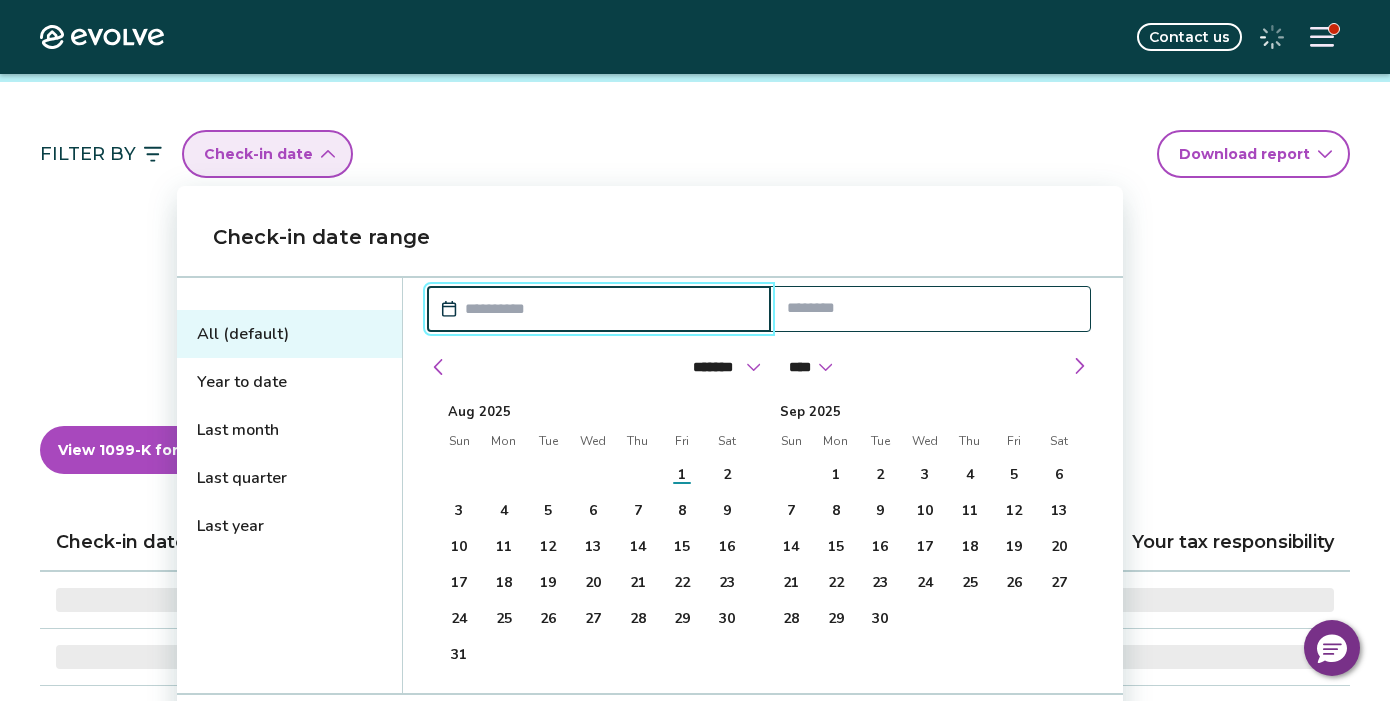 scroll, scrollTop: 303, scrollLeft: 0, axis: vertical 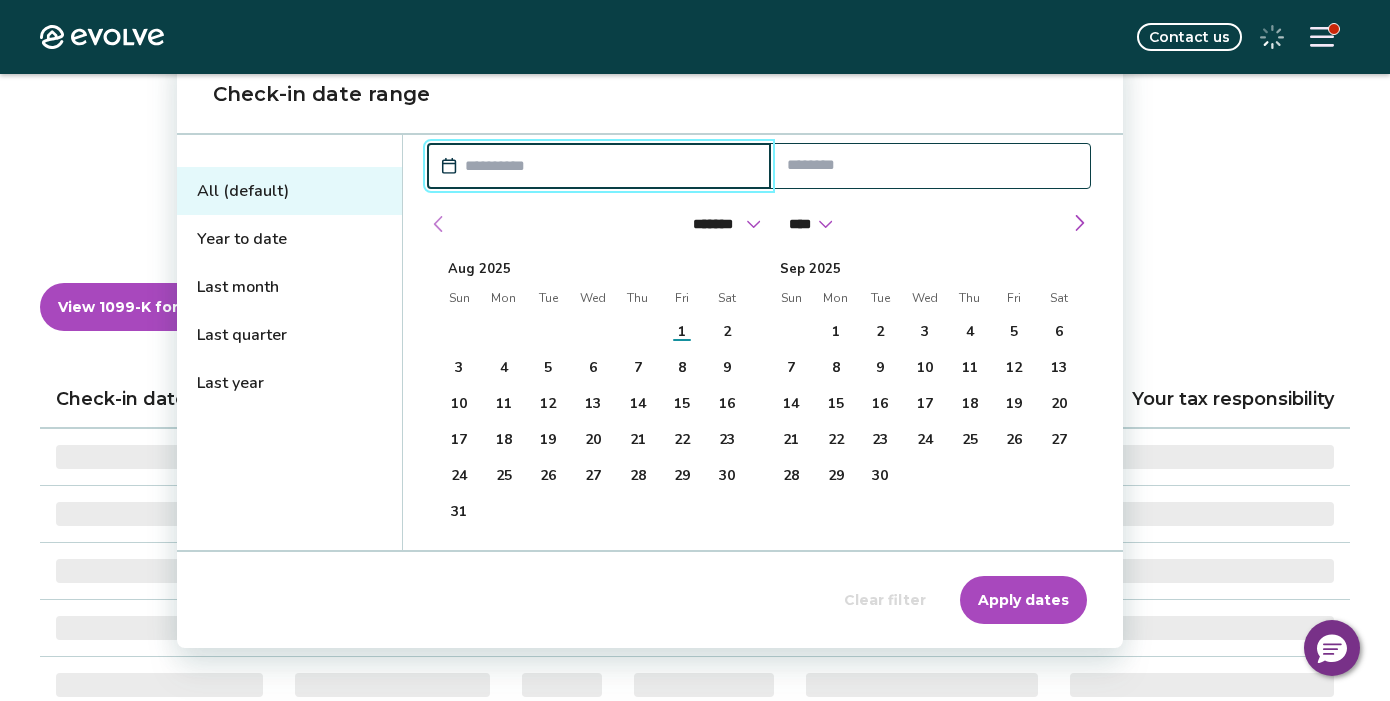 click at bounding box center (439, 224) 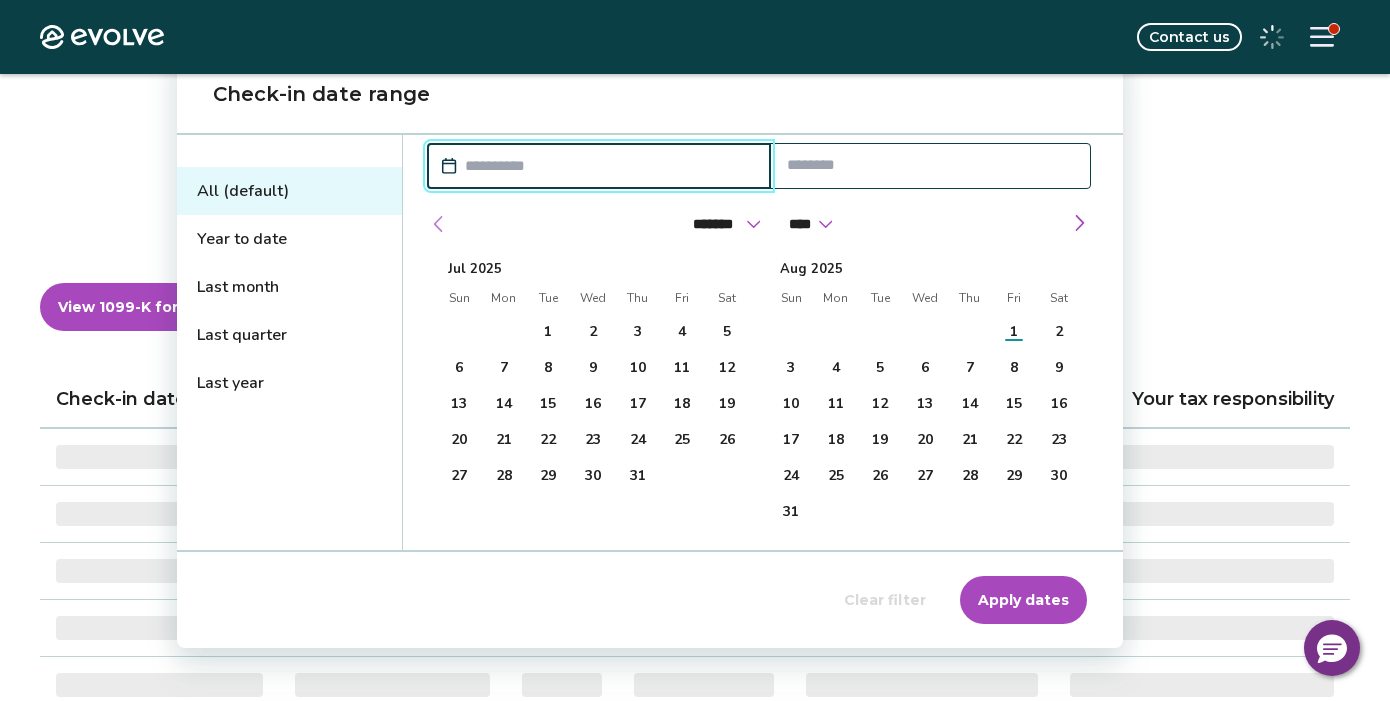 click at bounding box center (439, 224) 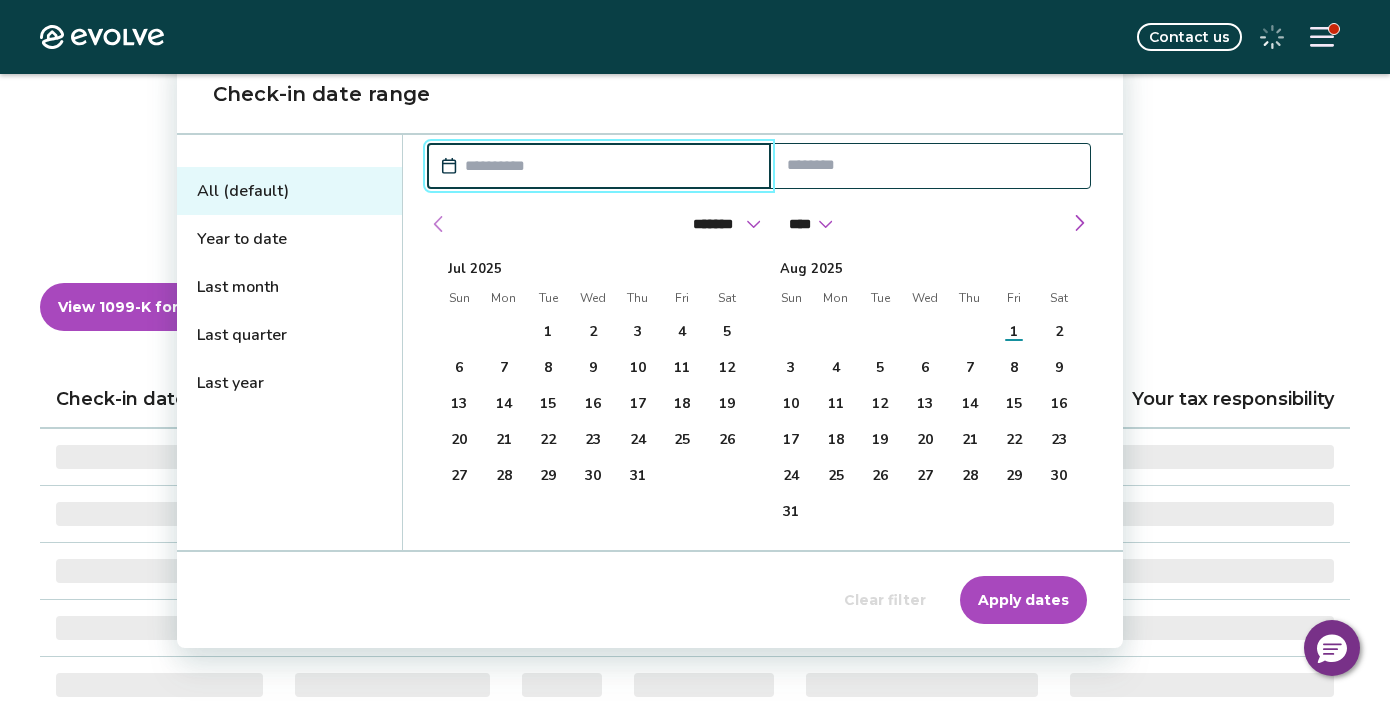 select on "*" 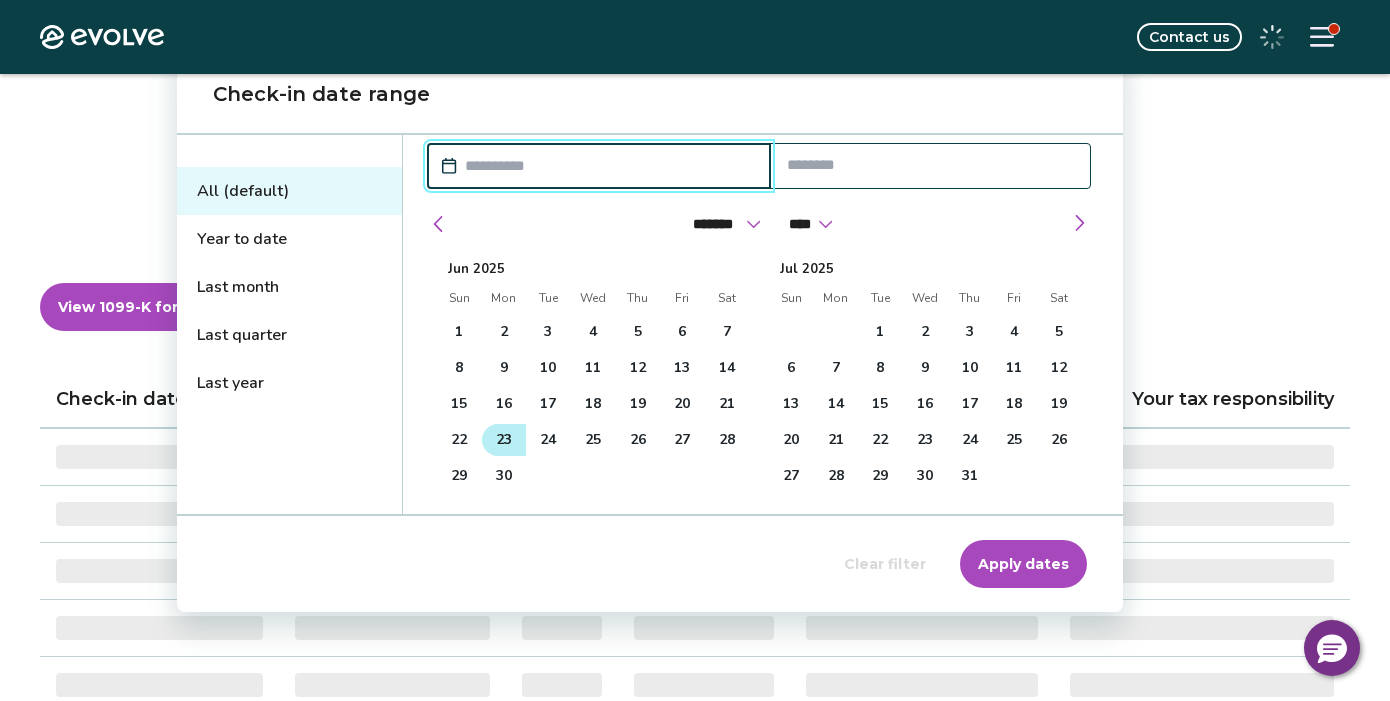 click on "23" at bounding box center [504, 440] 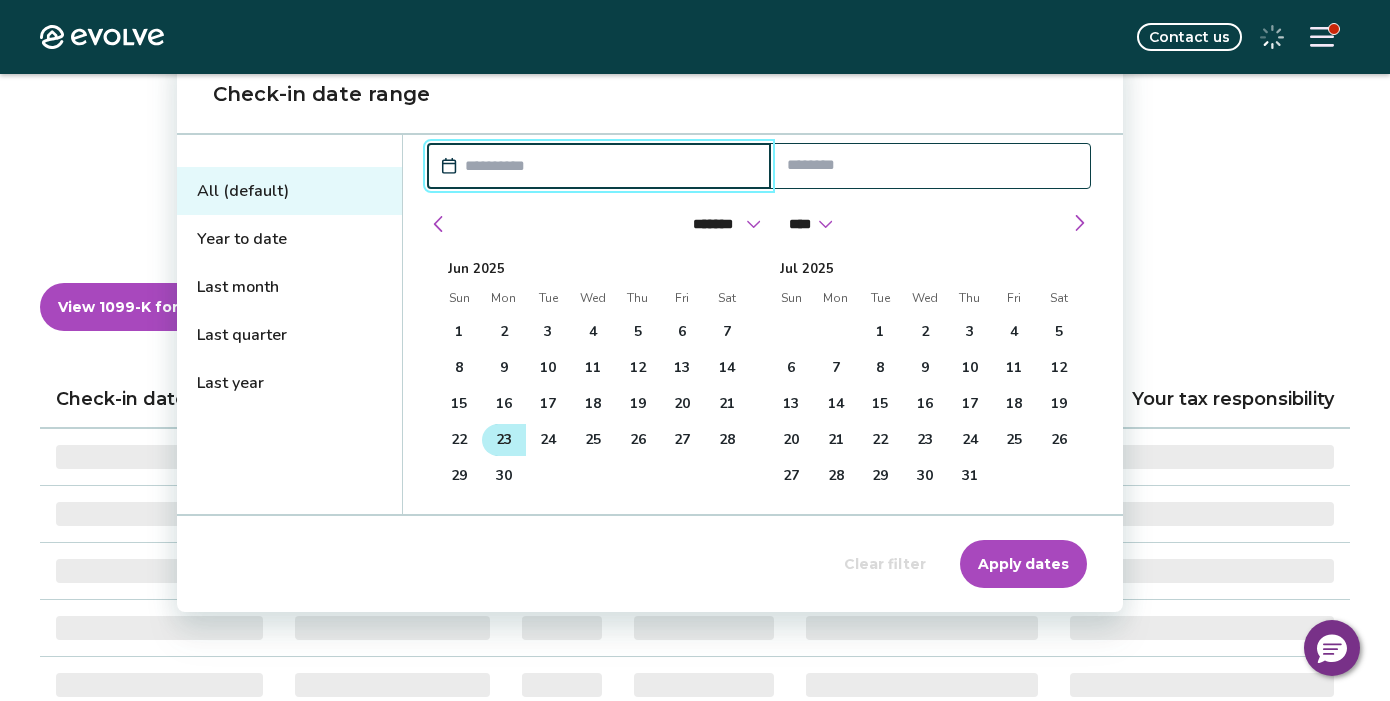 type on "**********" 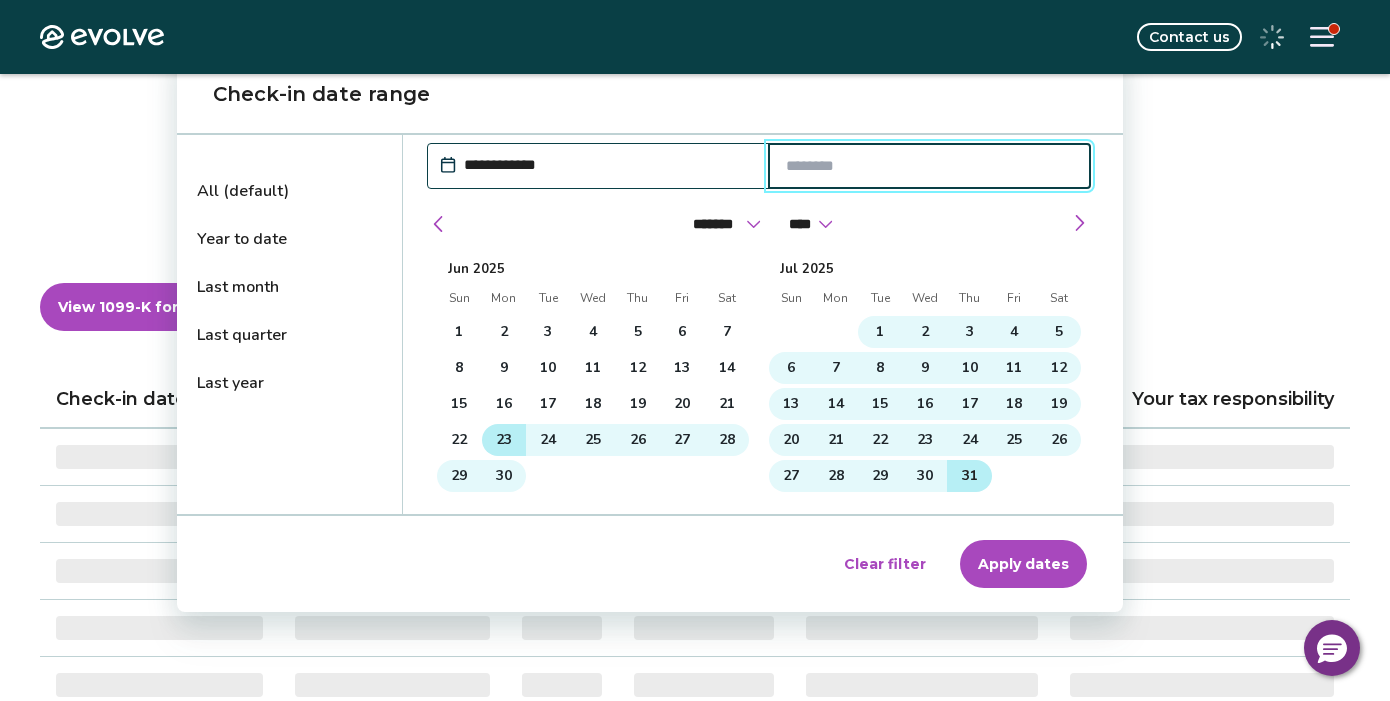 click on "31" at bounding box center (970, 476) 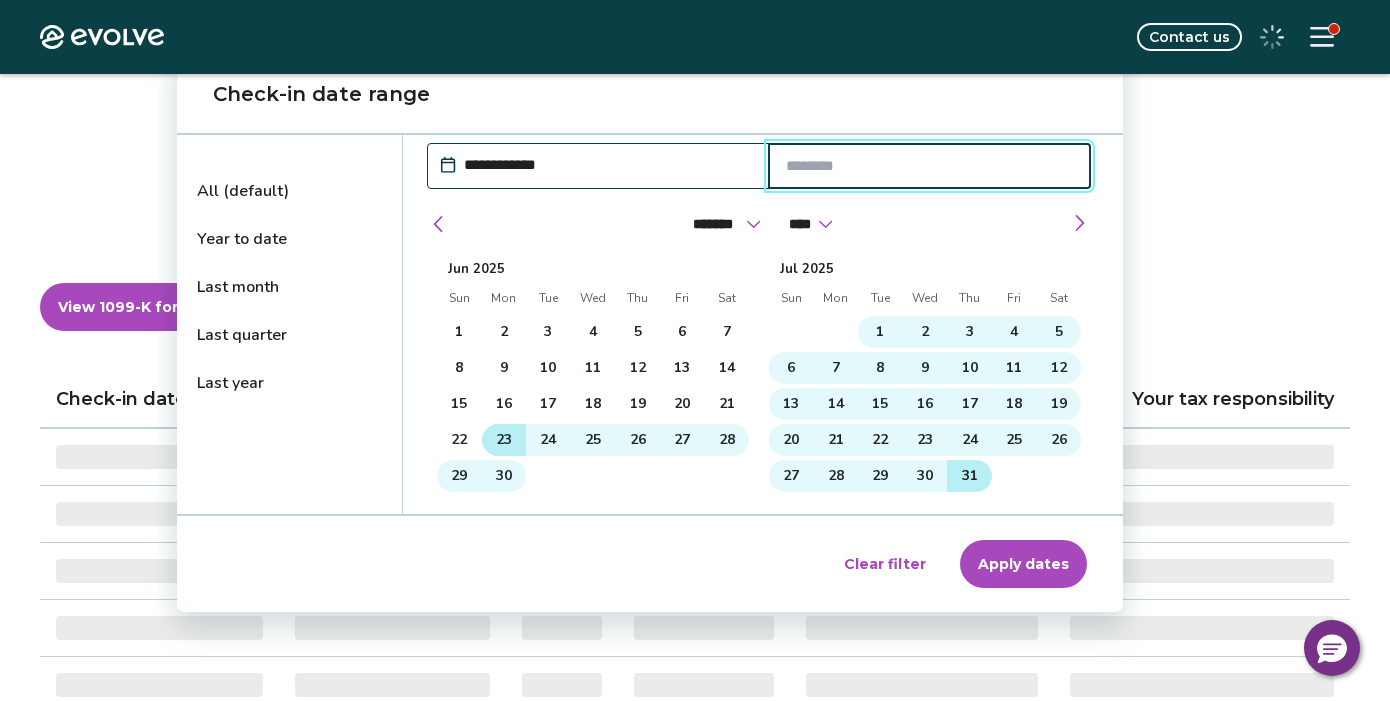 type on "**********" 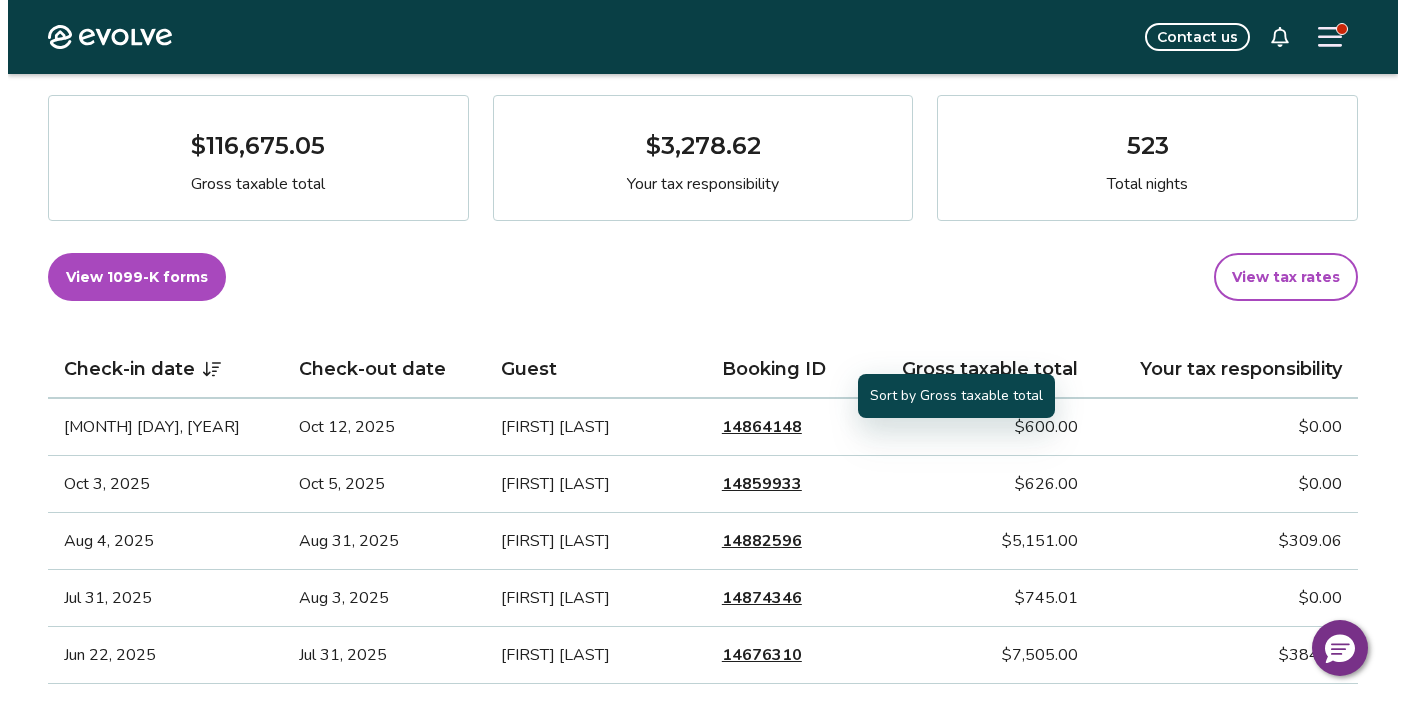 scroll, scrollTop: 0, scrollLeft: 0, axis: both 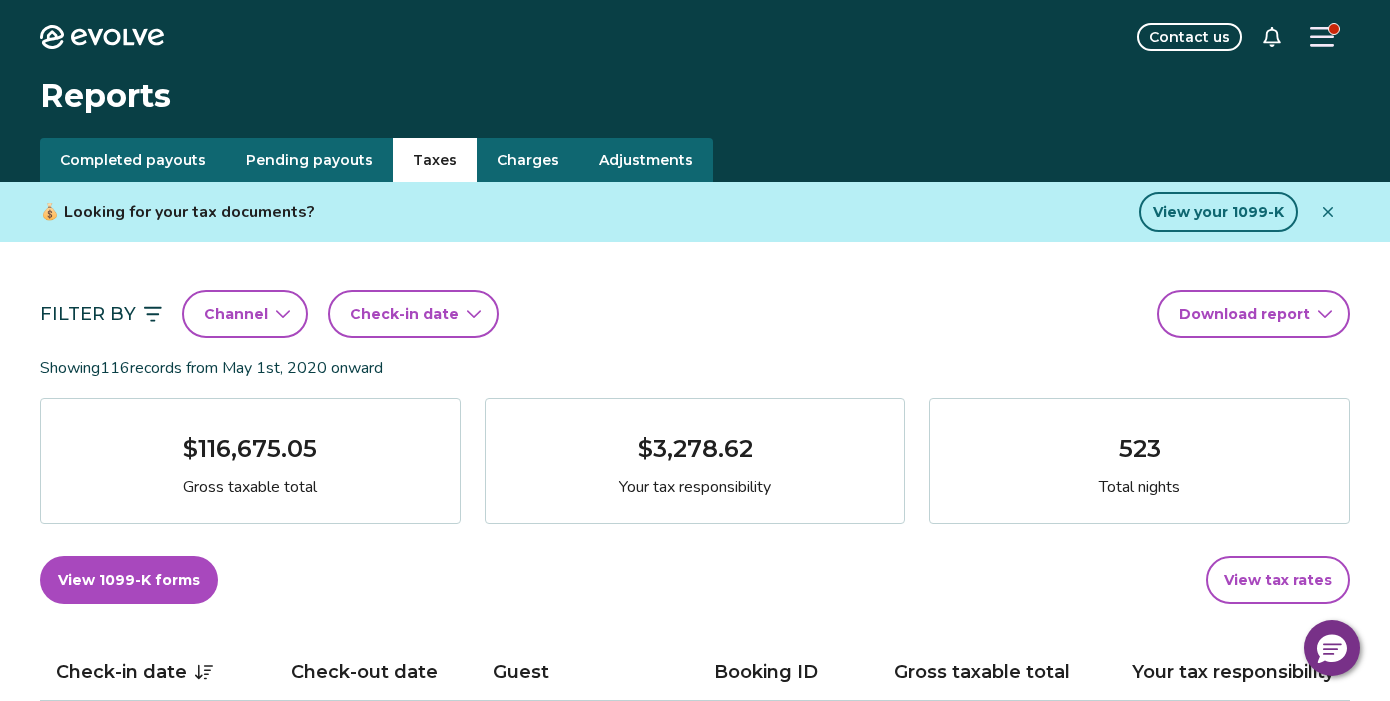 click 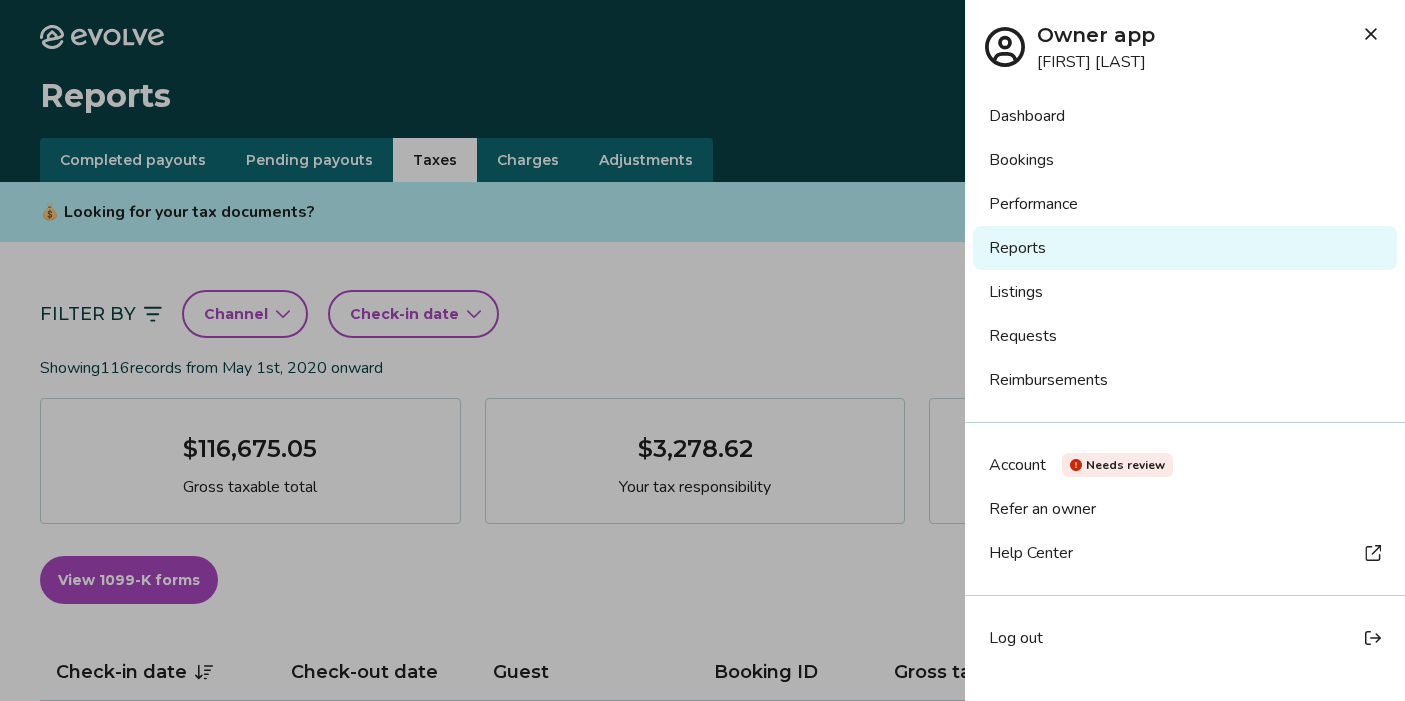 click on "Reports" at bounding box center (1185, 248) 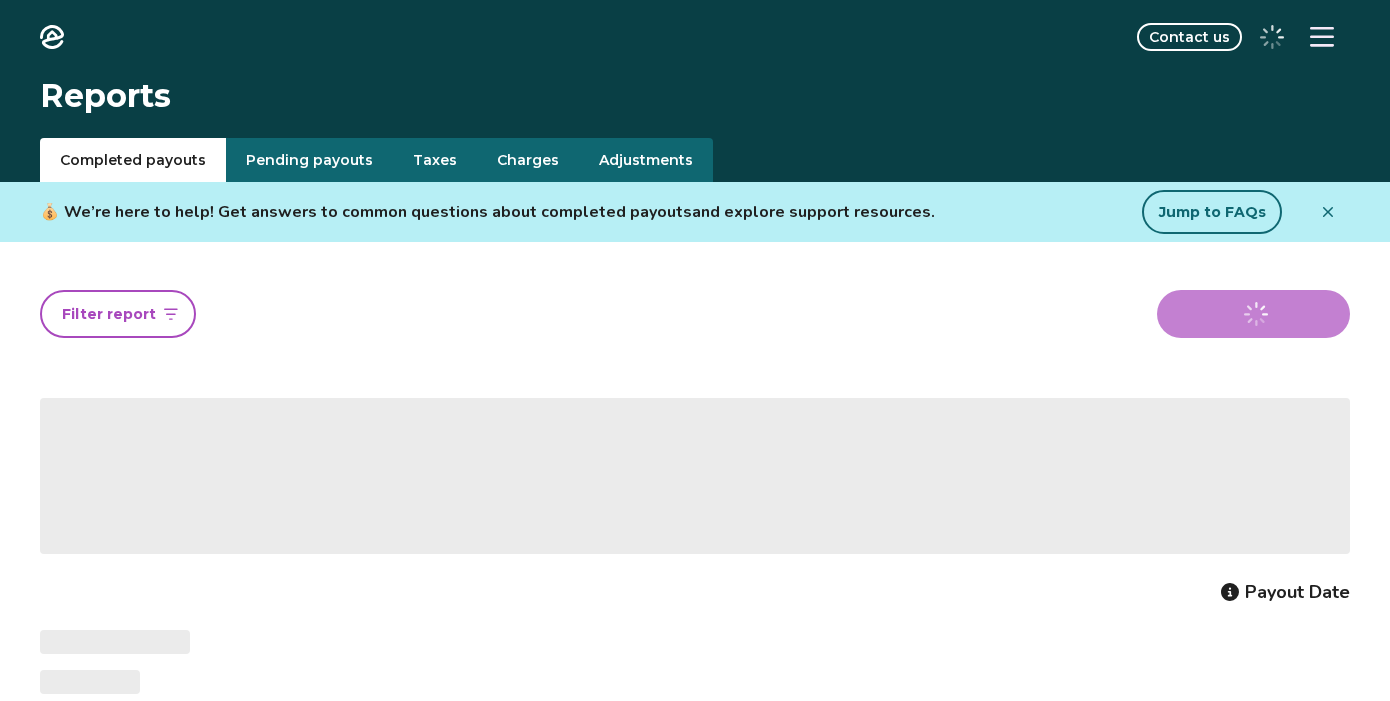 scroll, scrollTop: 0, scrollLeft: 0, axis: both 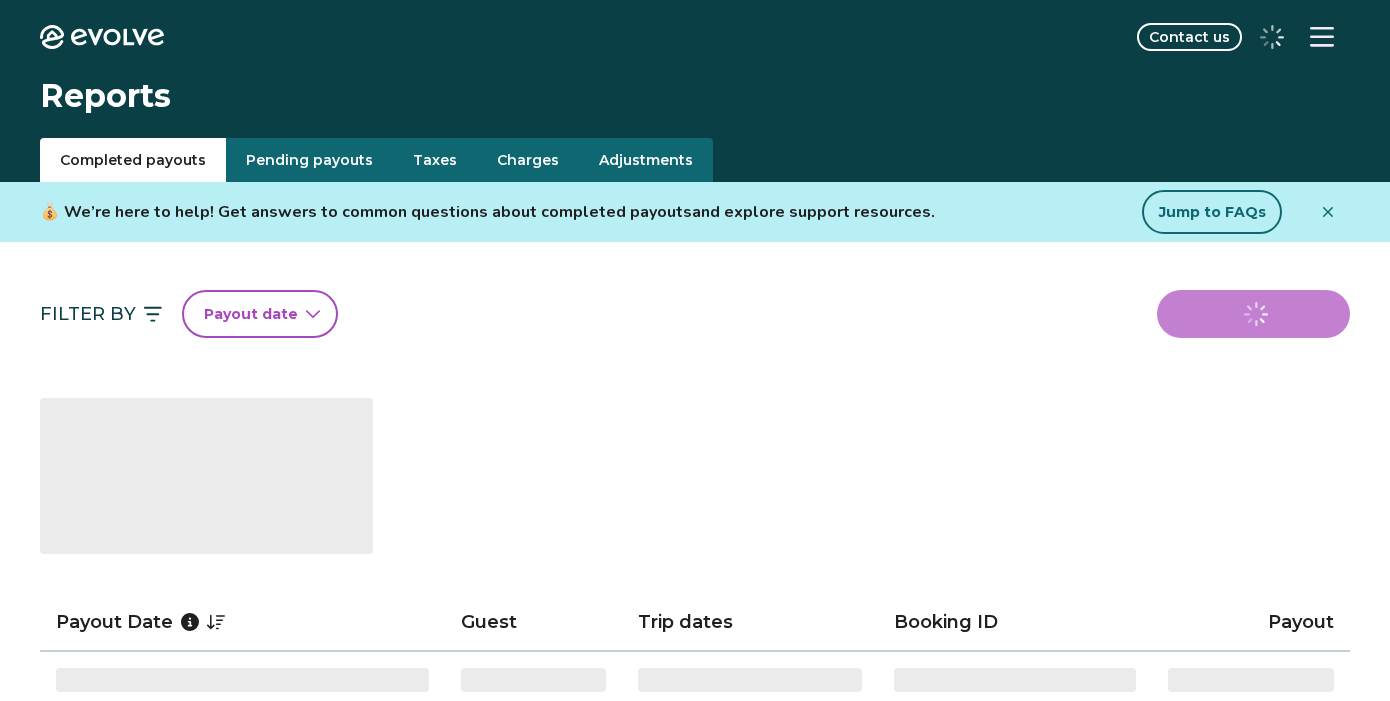 click on "Taxes" at bounding box center [435, 160] 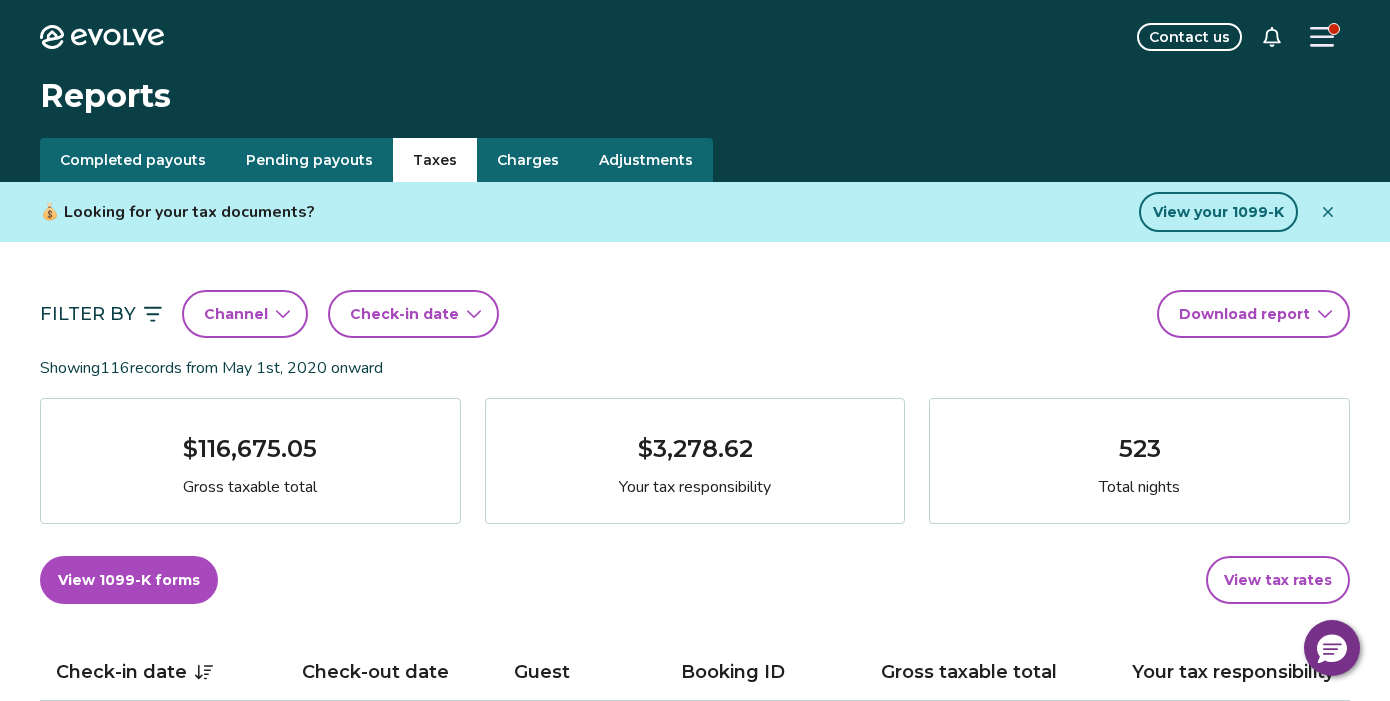 click on "Check-in date" at bounding box center (404, 314) 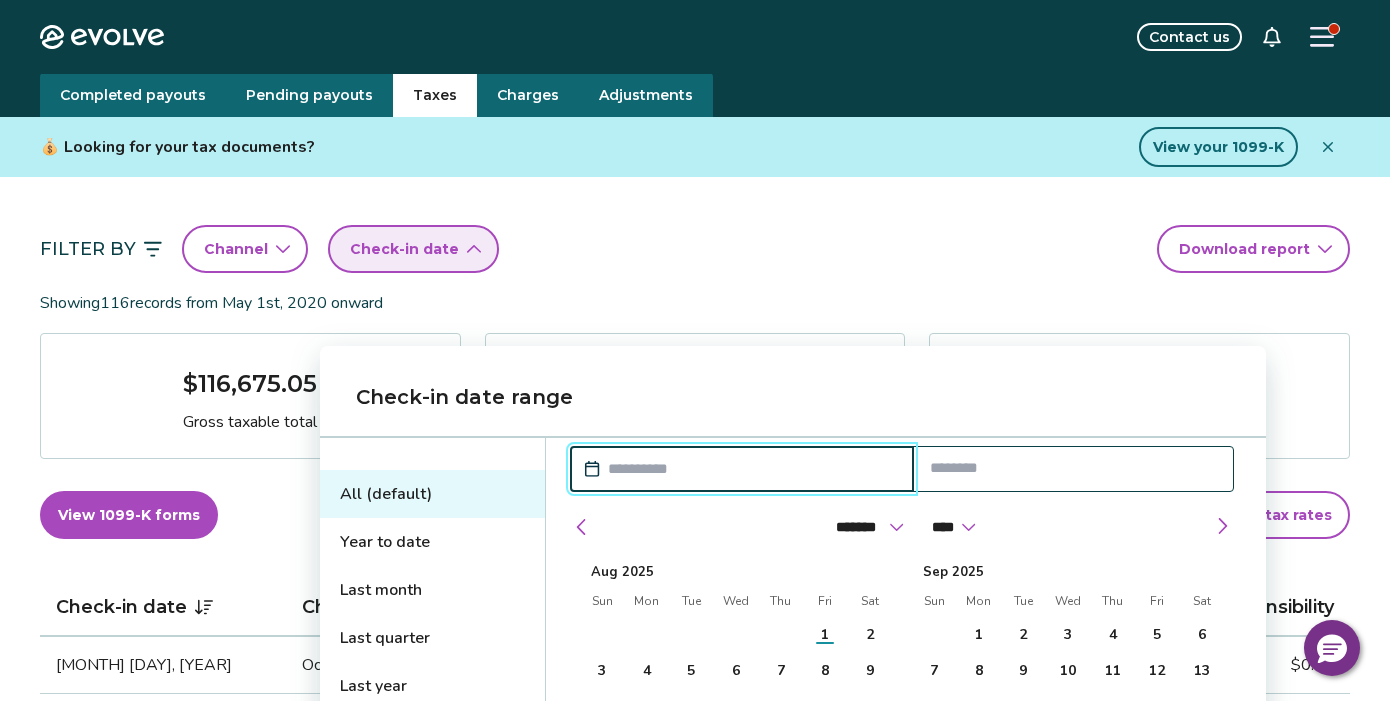 scroll, scrollTop: 166, scrollLeft: 0, axis: vertical 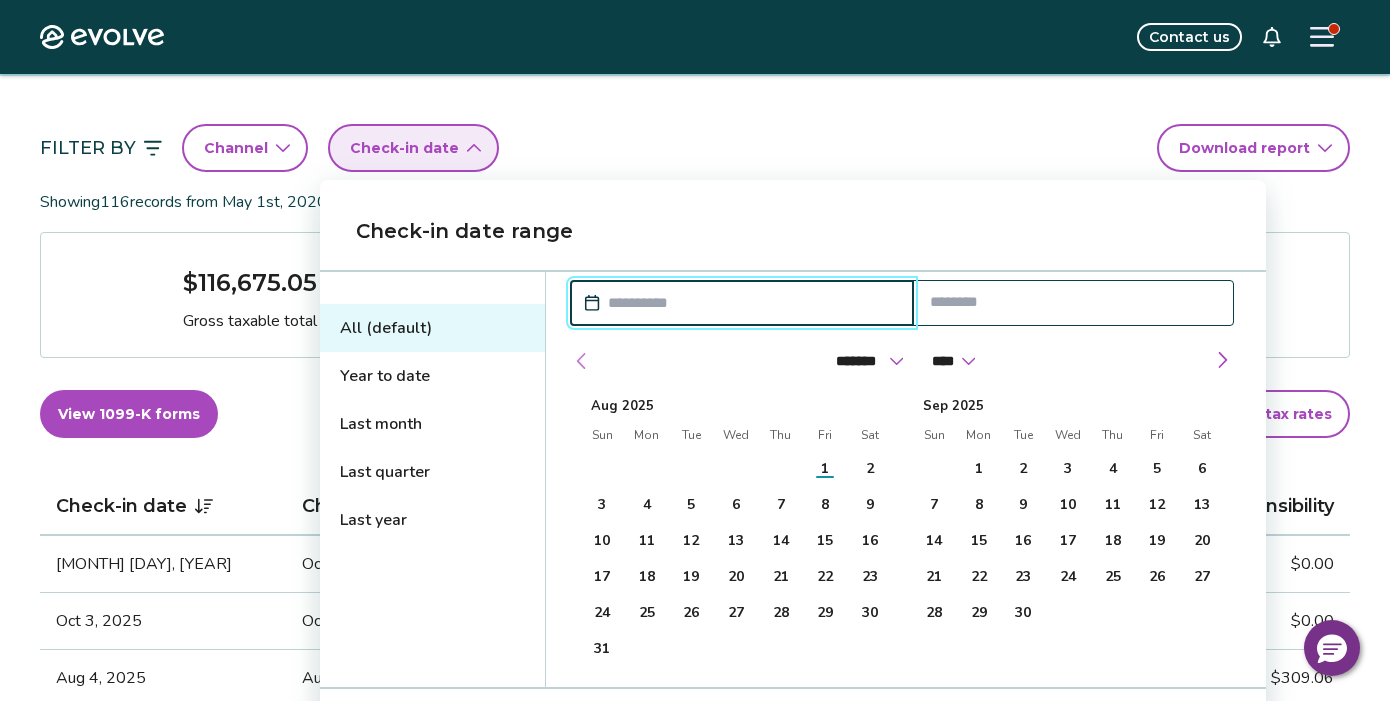 click at bounding box center [582, 361] 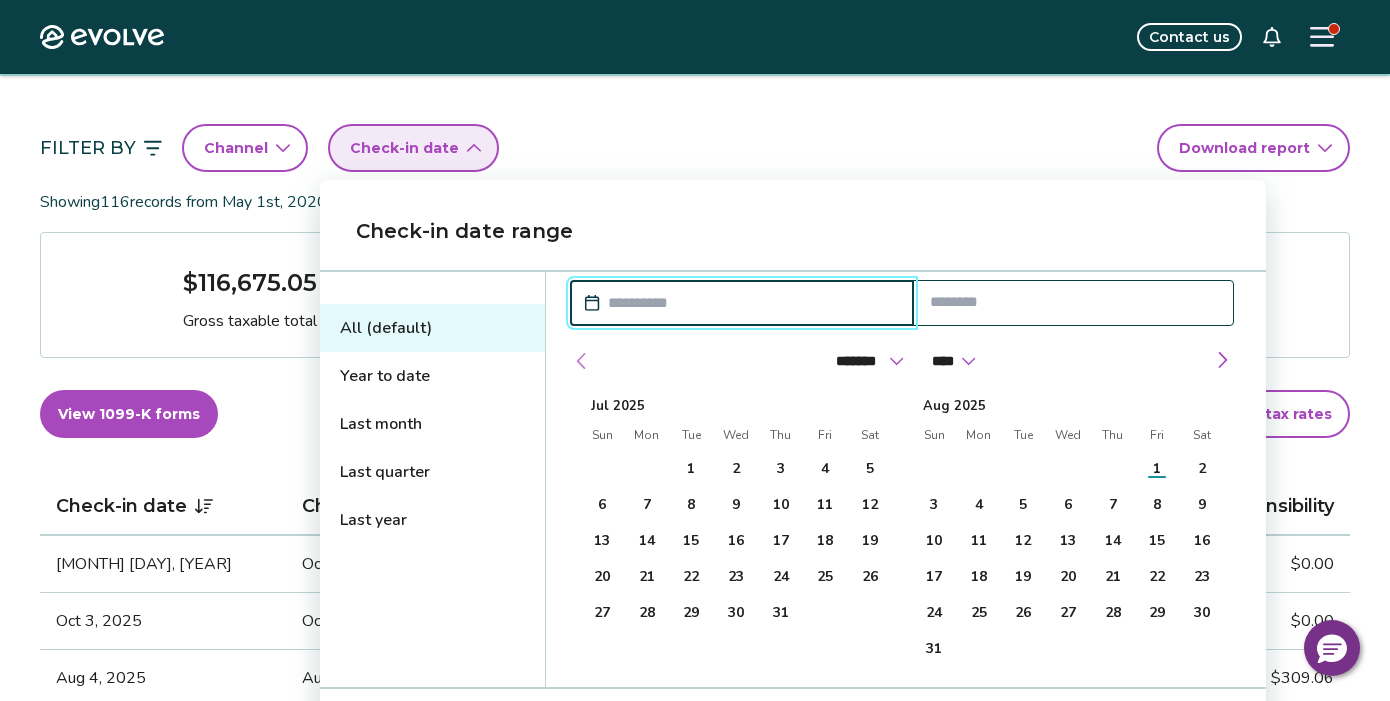 click at bounding box center [582, 361] 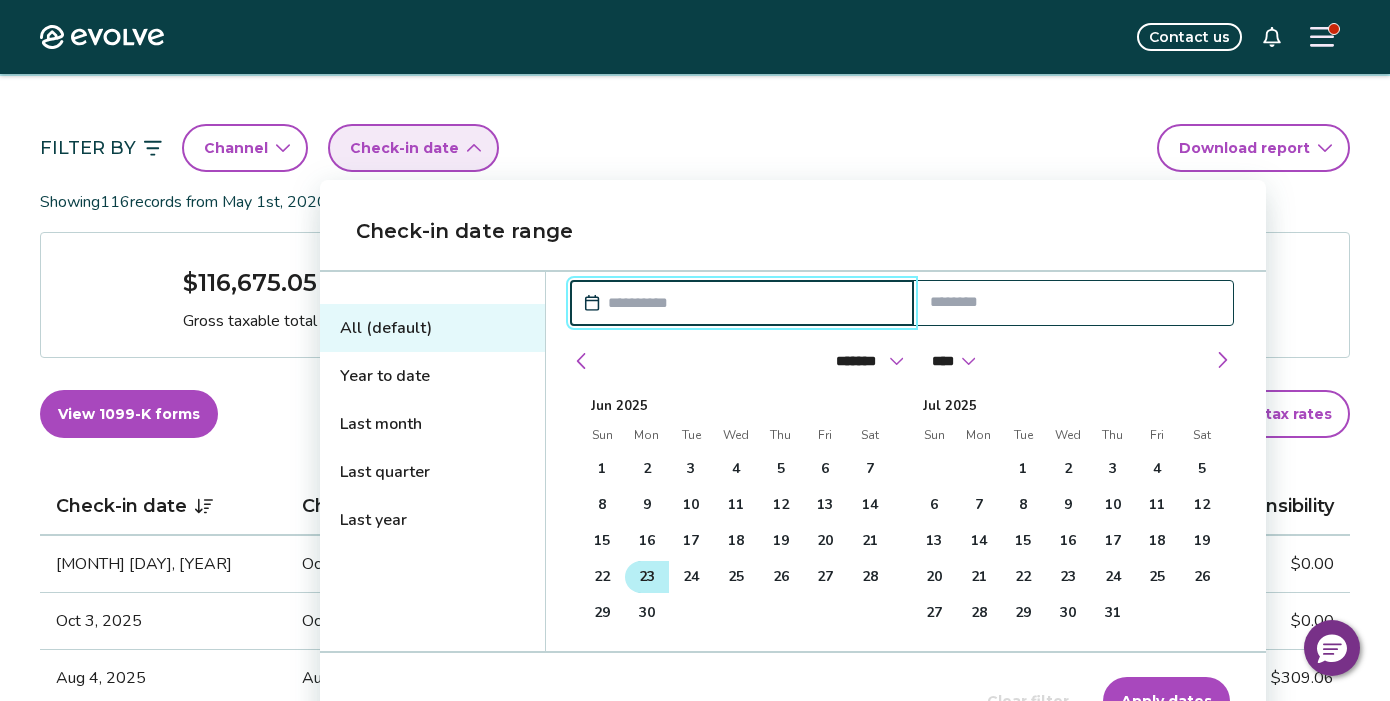 click on "23" at bounding box center [647, 577] 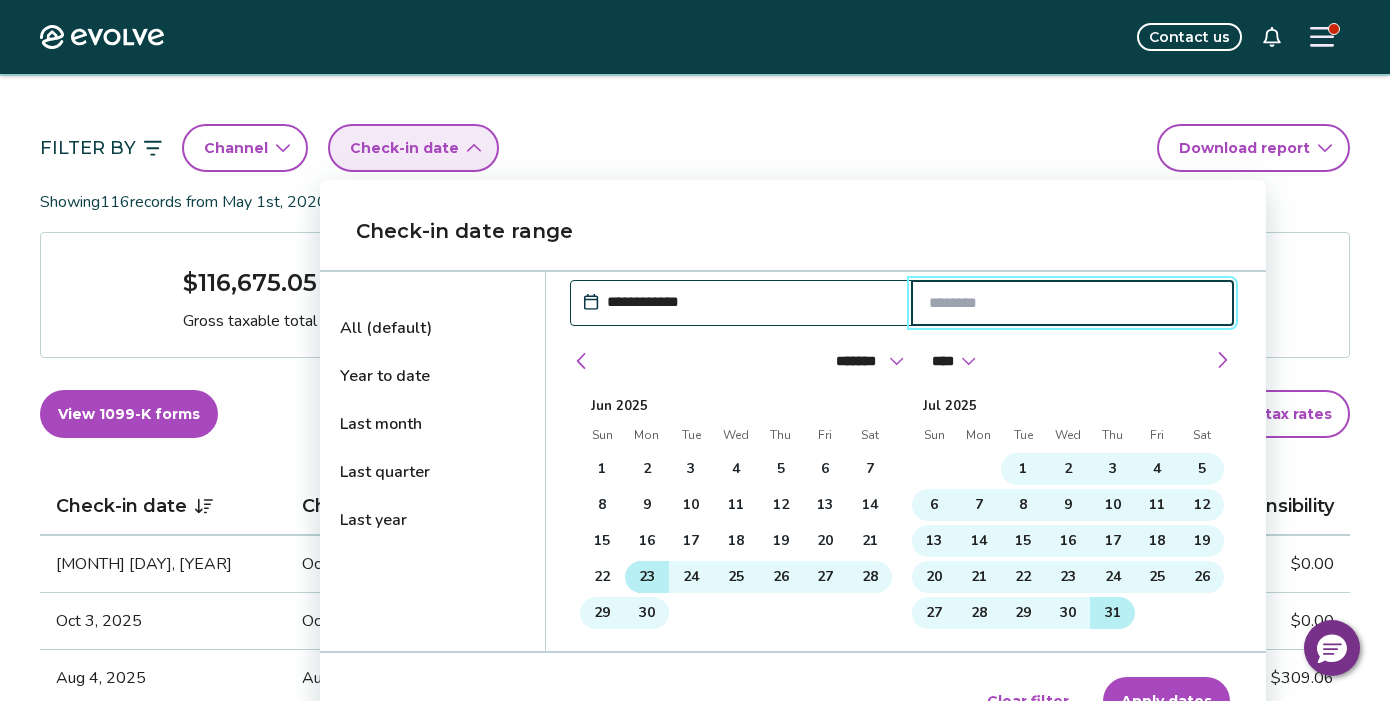 click on "31" at bounding box center (1113, 613) 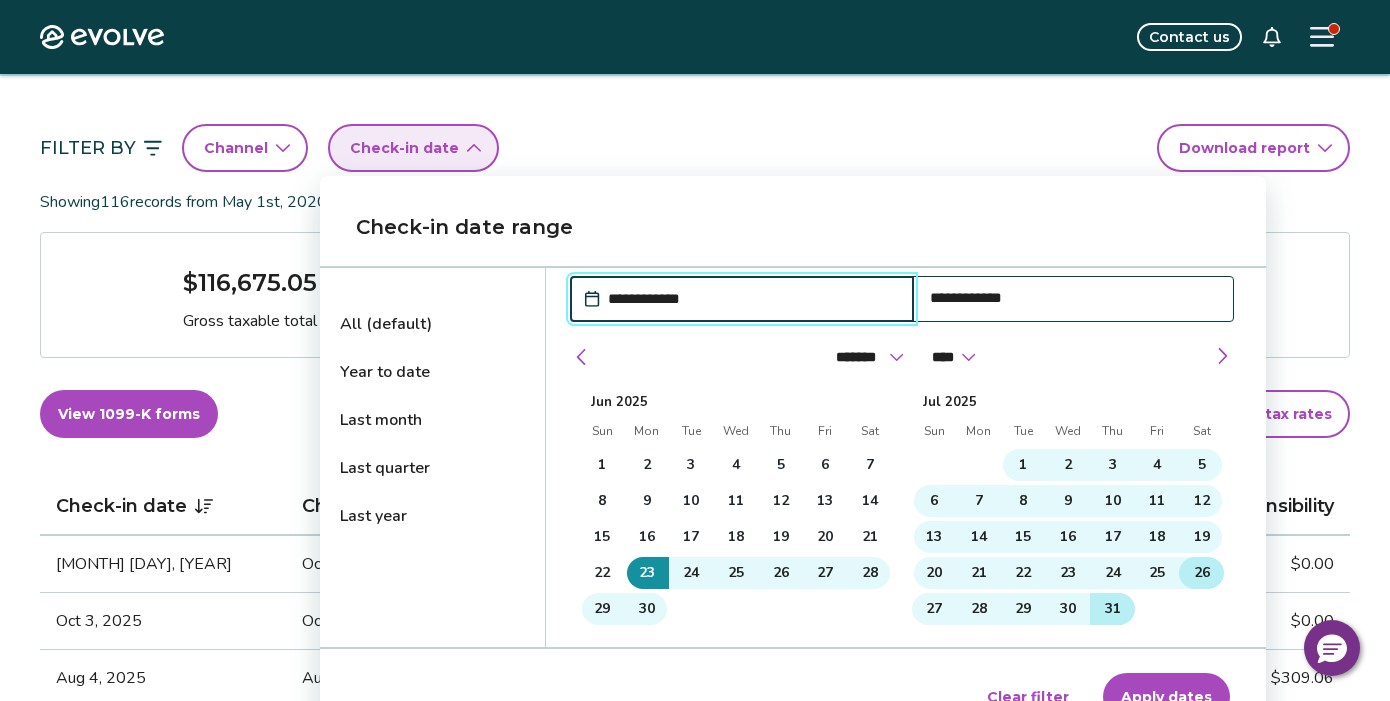 scroll, scrollTop: 213, scrollLeft: 0, axis: vertical 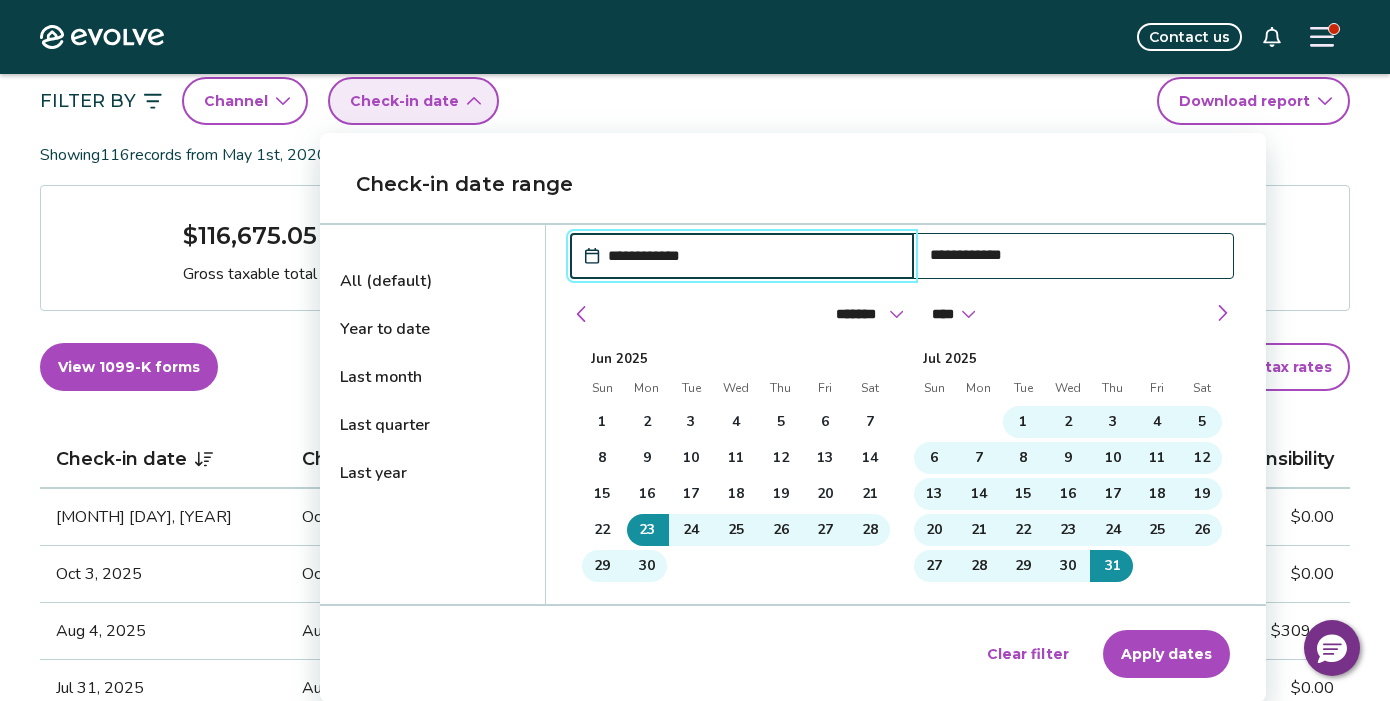 click on "Apply dates" at bounding box center (1166, 654) 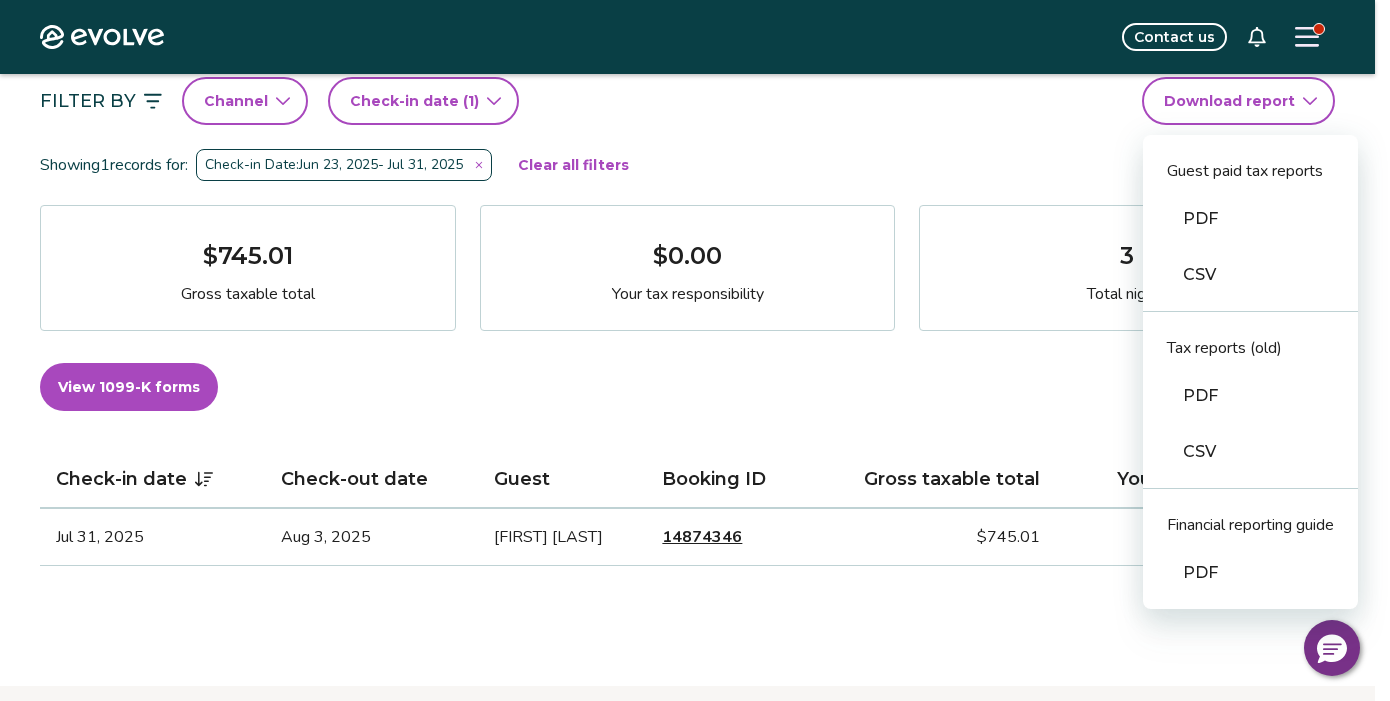 click on "Evolve Contact us Reports Completed payouts Pending payouts Taxes Charges Adjustments 💰 Looking for your tax documents? View your 1099-K Filter By  Channel Check-in date (1) Download   report Guest paid tax reports PDF CSV Tax reports (old) PDF CSV Financial reporting guide PDF Showing  1  records   for: Check-in Date:  [MONTH] [DAY], [YEAR]  -   [MONTH] [DAY], [YEAR] Clear all filters $745.01 Gross taxable total $0.00 Your tax responsibility 3 Total nights View 1099-K forms View tax rates Check-in date Check-out date Guest Booking ID Gross taxable total Your tax responsibility [MONTH] [DAY], [YEAR] [MONTH] [DAY], [YEAR] [FIRST] [LAST] 14874346 $745.01 $0.00 Tax FAQs How is my gross taxable total calculated? How is my tax responsibility calculated, and why does it sometimes show $0.00? What is taxed damage protection and why is it included in my gross taxable total? Why are advertised rates and fees higher than base rates and fees? I received a 1099-K. Why does my 1099-K total differ from my payout total? Tax resources Privacy Policy |" at bounding box center [695, 781] 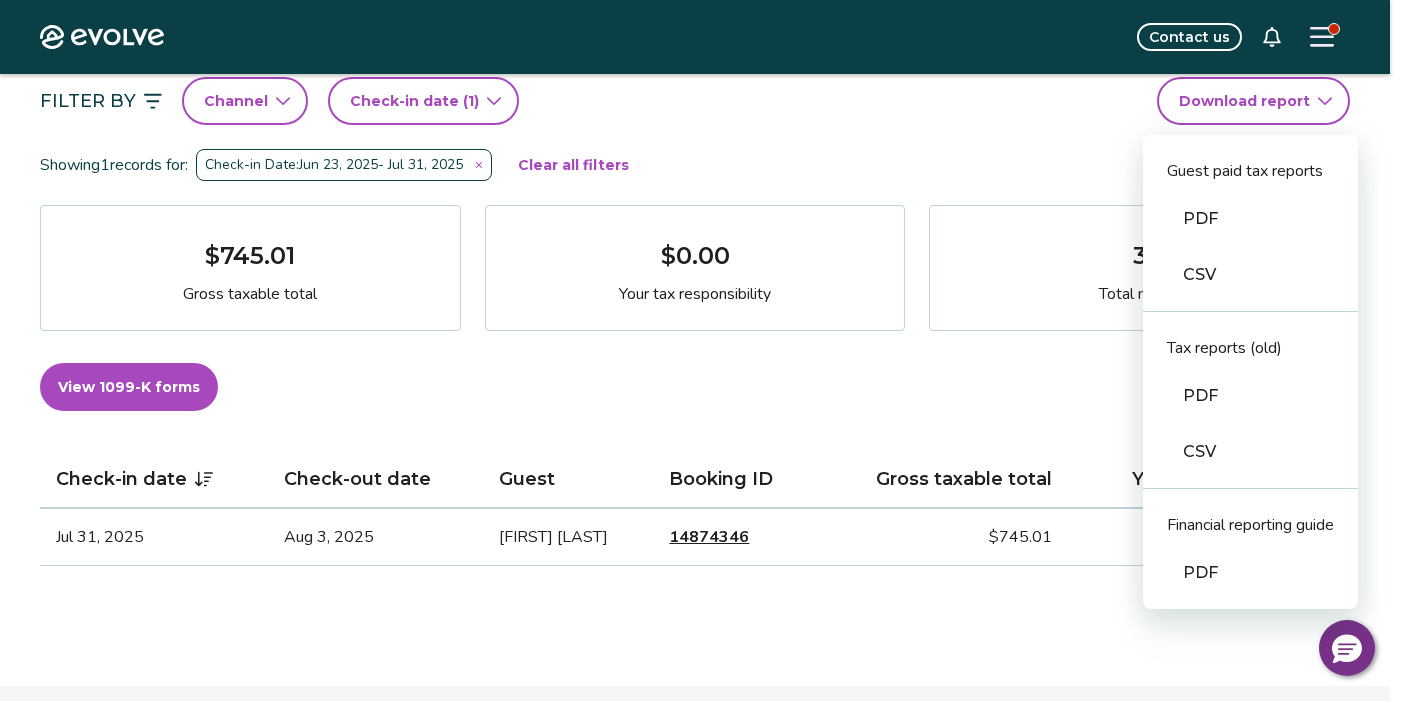click on "CSV" at bounding box center [1250, 452] 